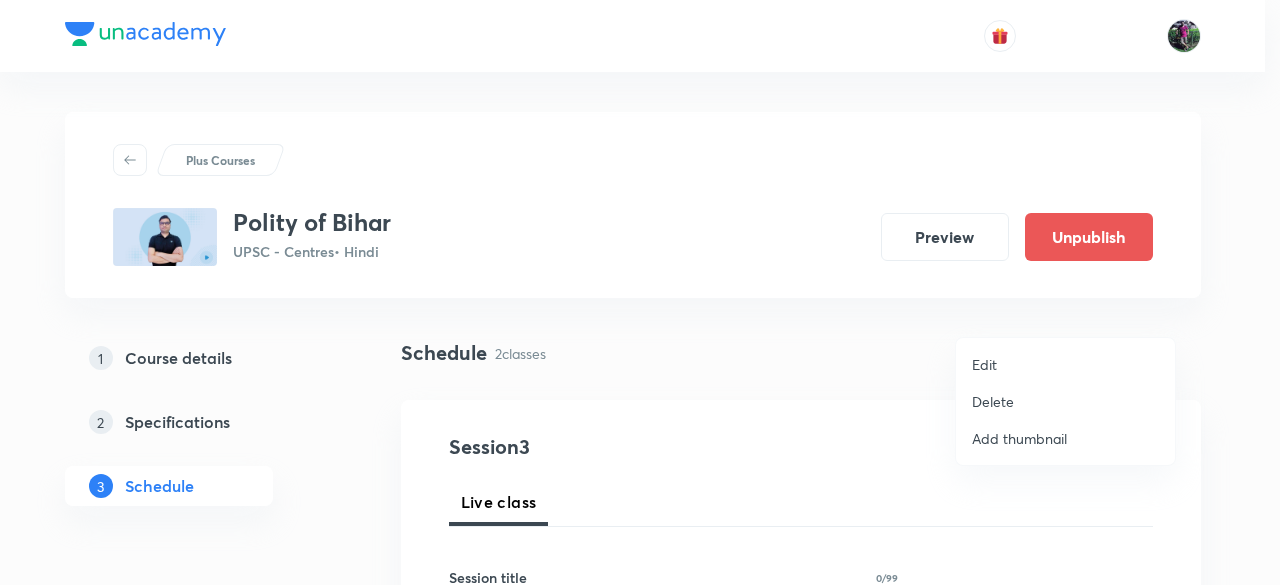 scroll, scrollTop: 1323, scrollLeft: 0, axis: vertical 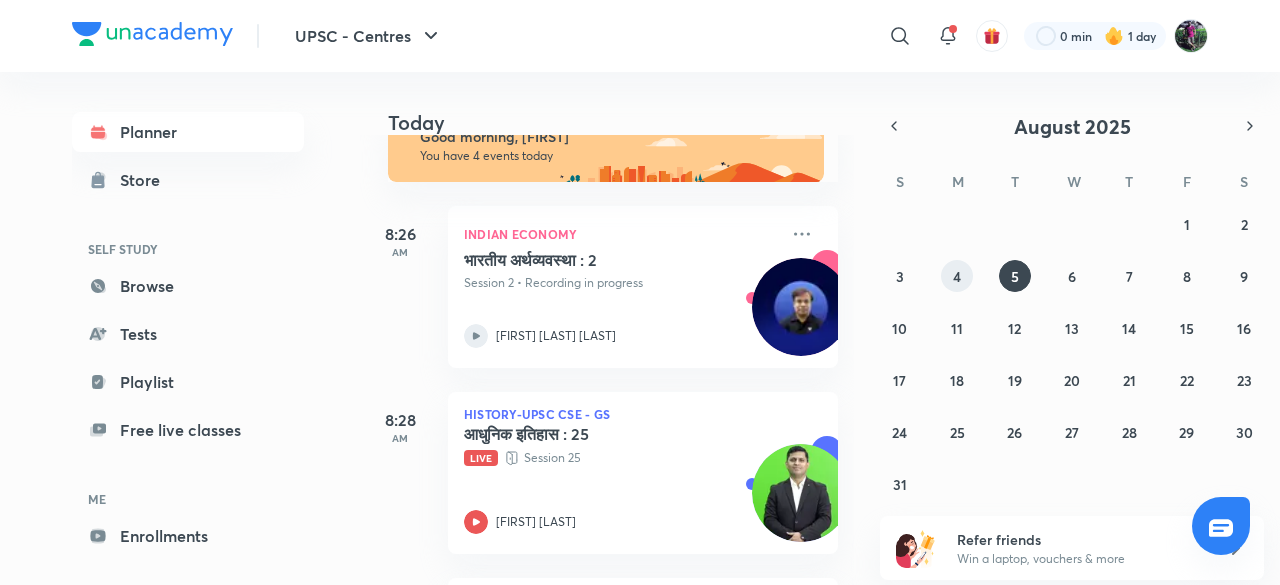 click on "4" at bounding box center (957, 276) 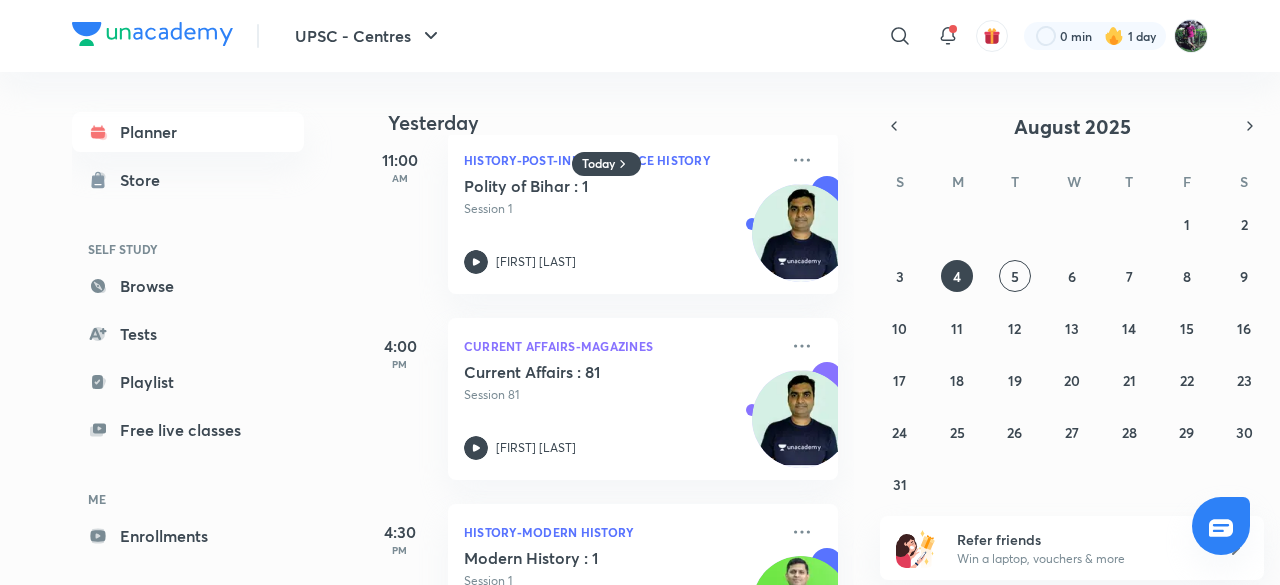 scroll, scrollTop: 447, scrollLeft: 0, axis: vertical 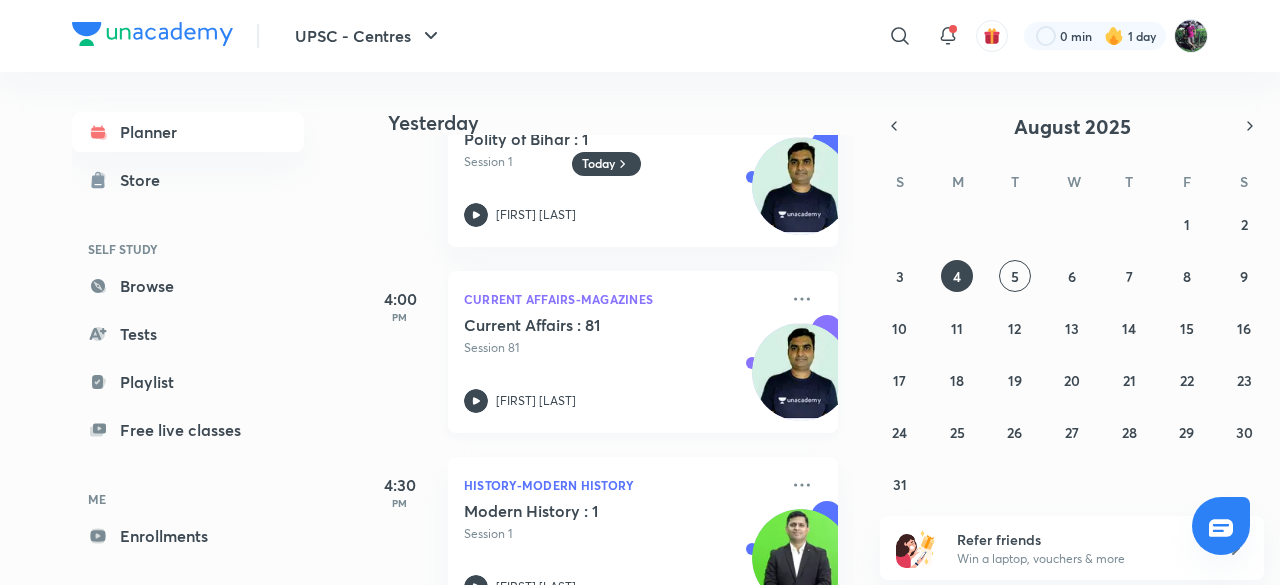 click 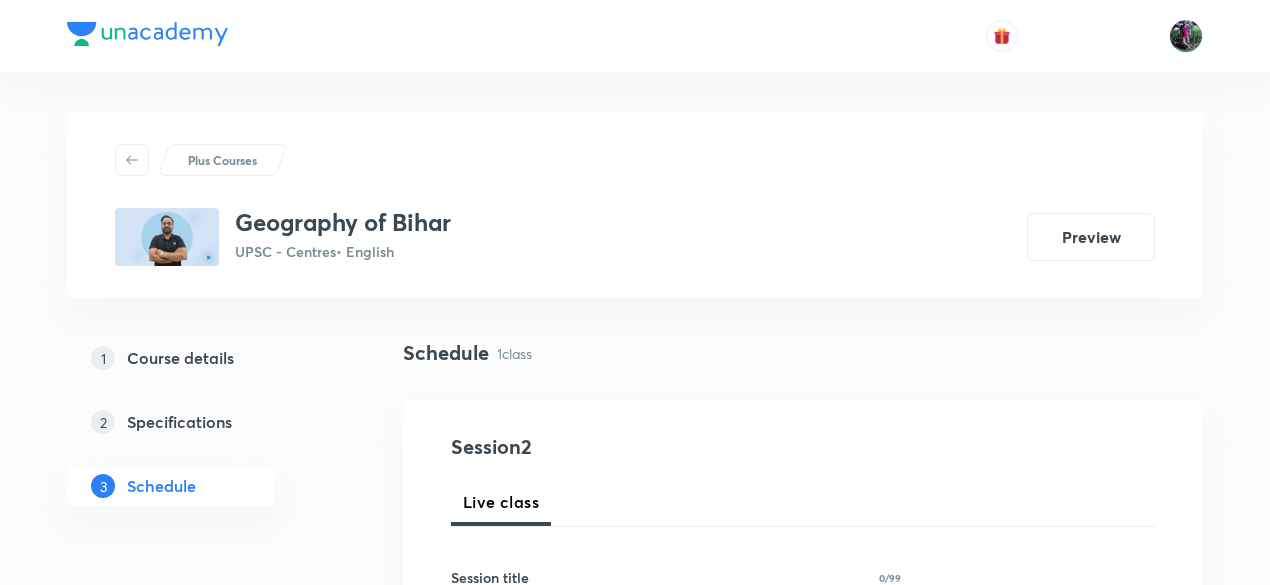 scroll, scrollTop: 0, scrollLeft: 0, axis: both 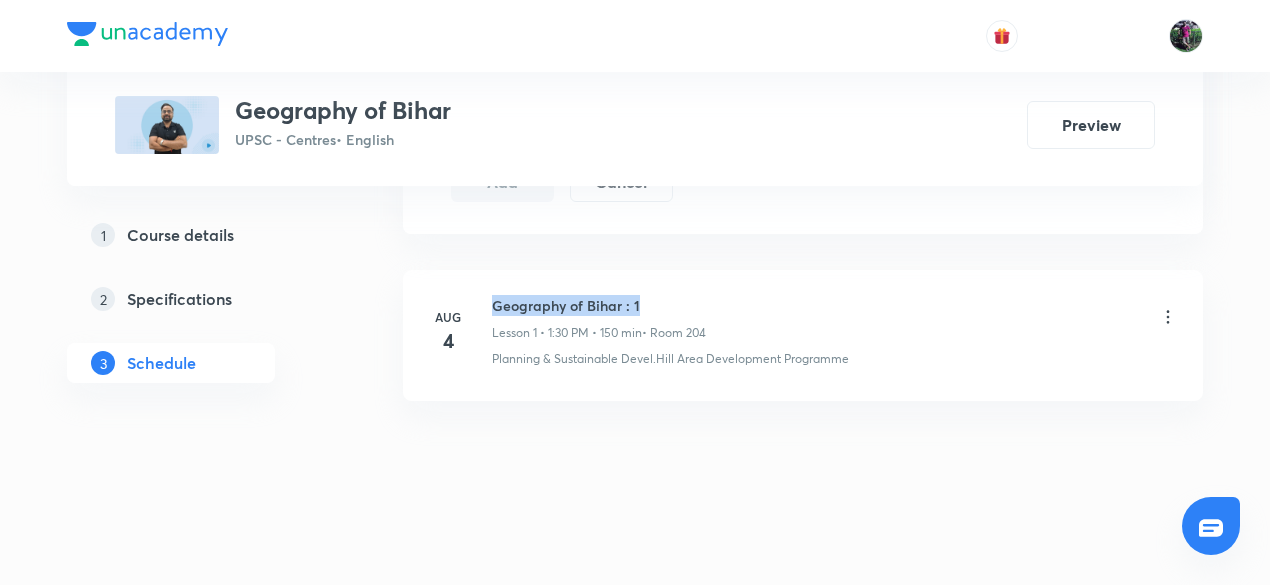 drag, startPoint x: 494, startPoint y: 298, endPoint x: 670, endPoint y: 285, distance: 176.47946 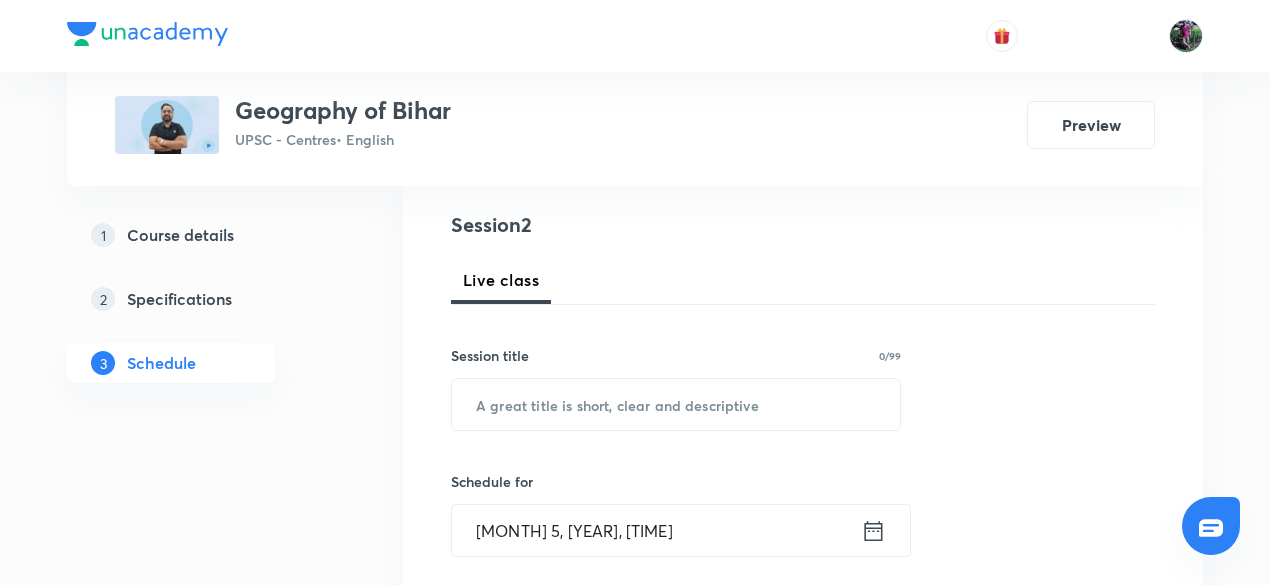 scroll, scrollTop: 221, scrollLeft: 0, axis: vertical 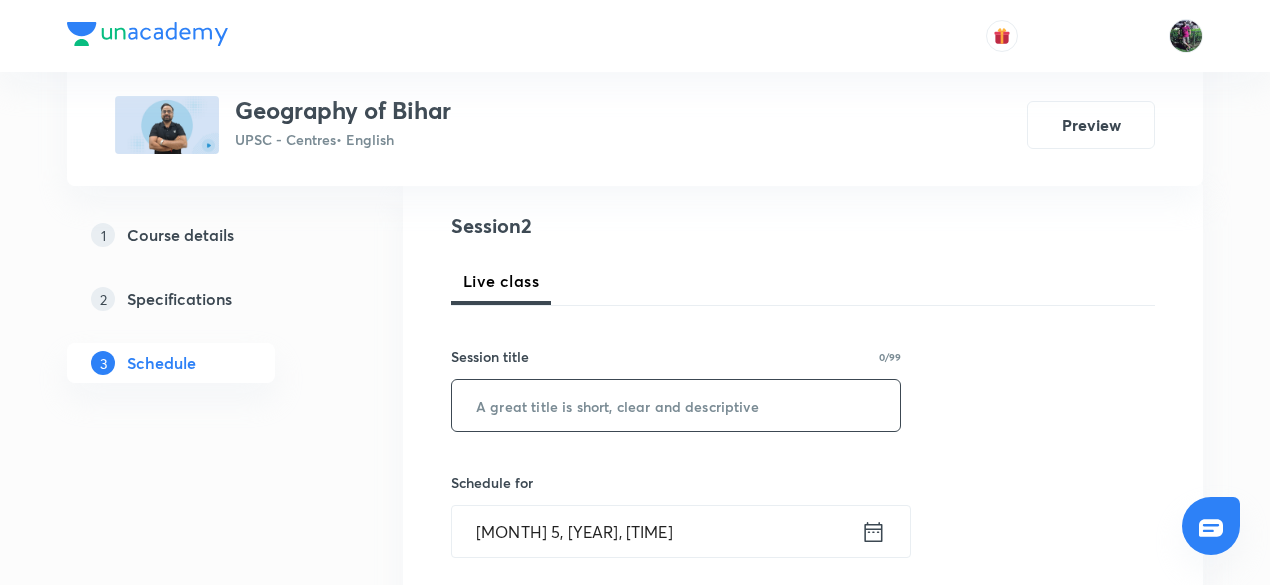 click at bounding box center [676, 405] 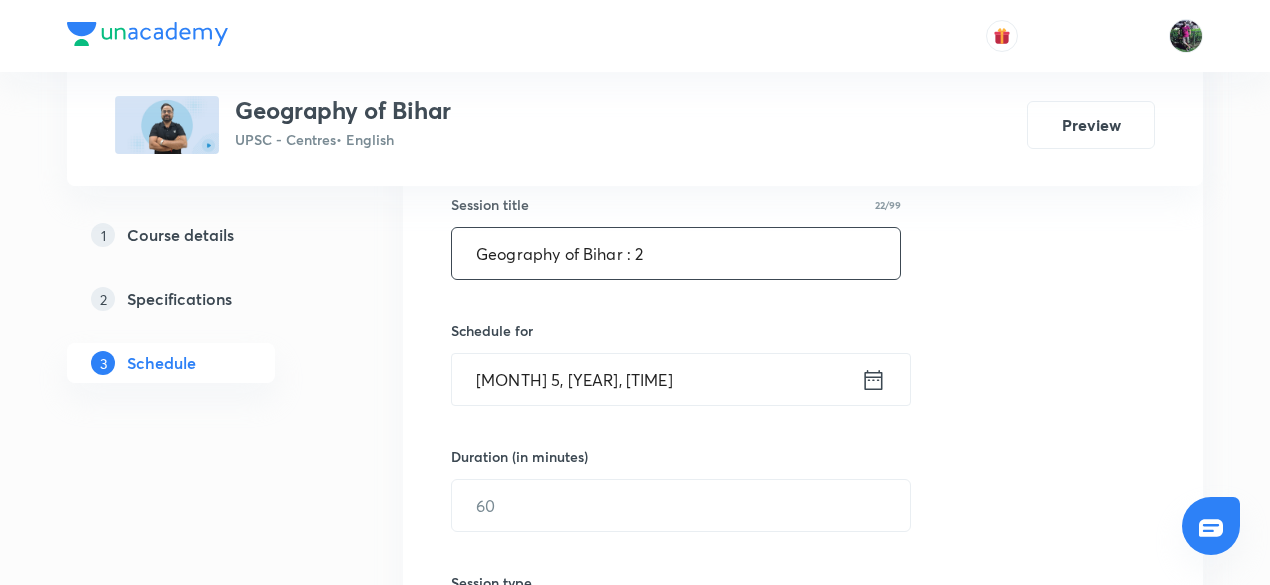 scroll, scrollTop: 476, scrollLeft: 0, axis: vertical 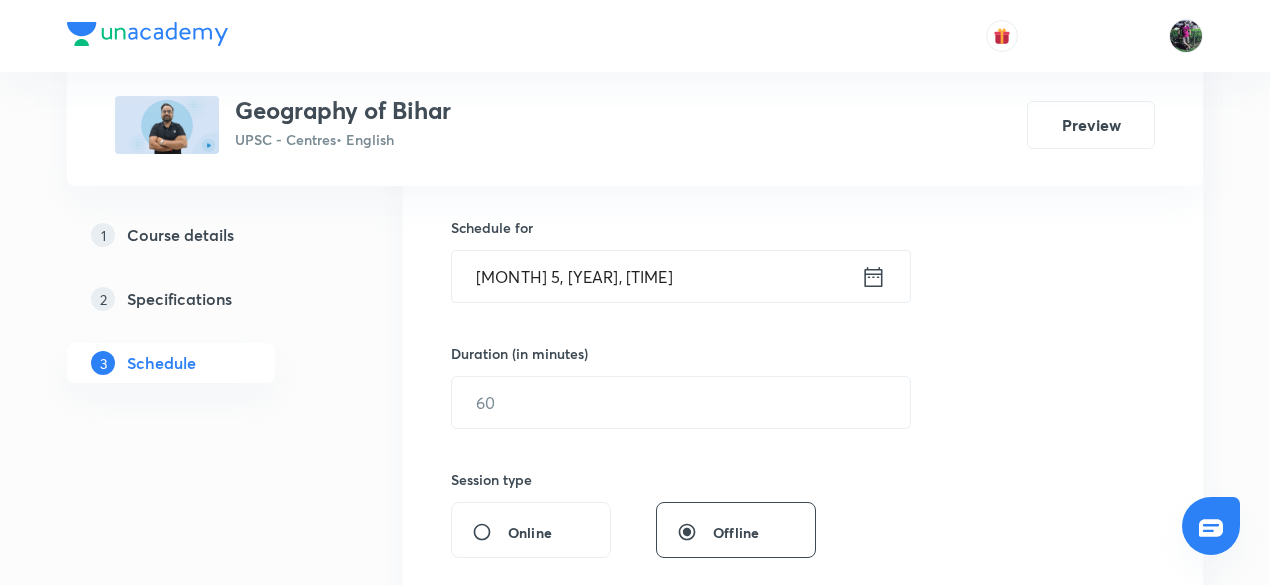 type on "Geography of Bihar : 2" 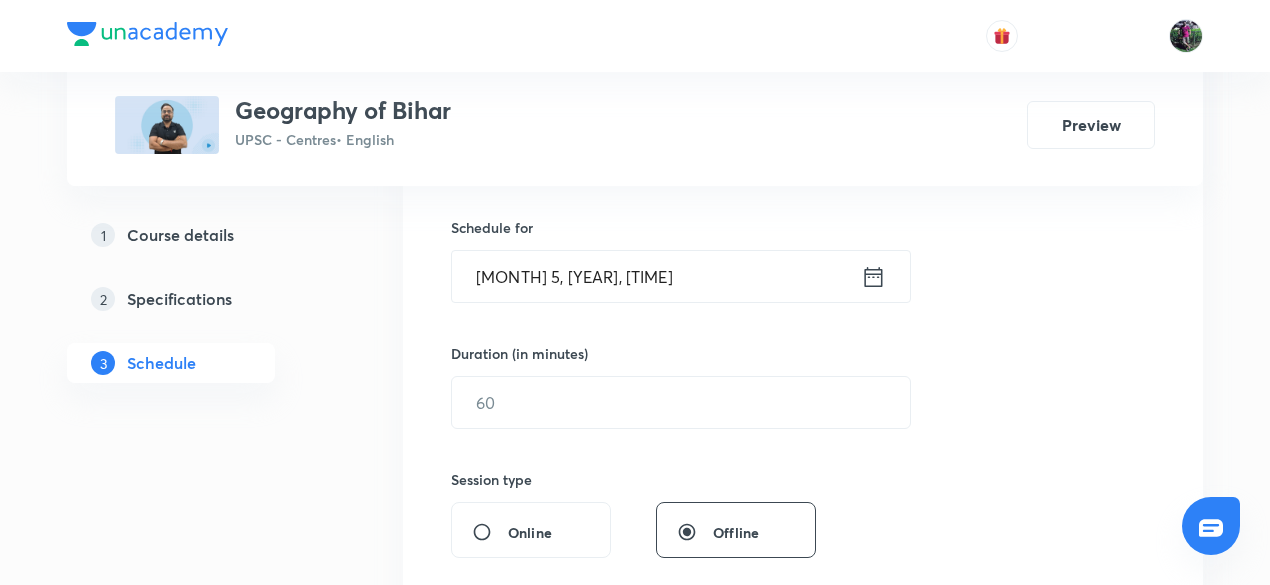 click on "Aug 5, 2025, 11:02 AM" at bounding box center [656, 276] 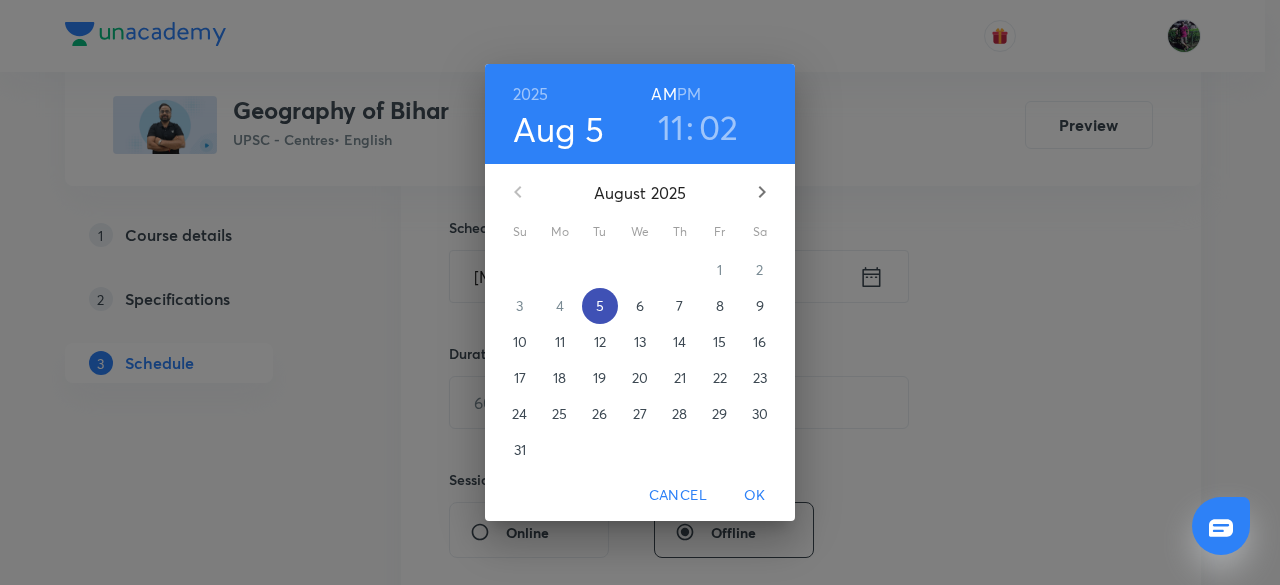 click on "5" at bounding box center (600, 306) 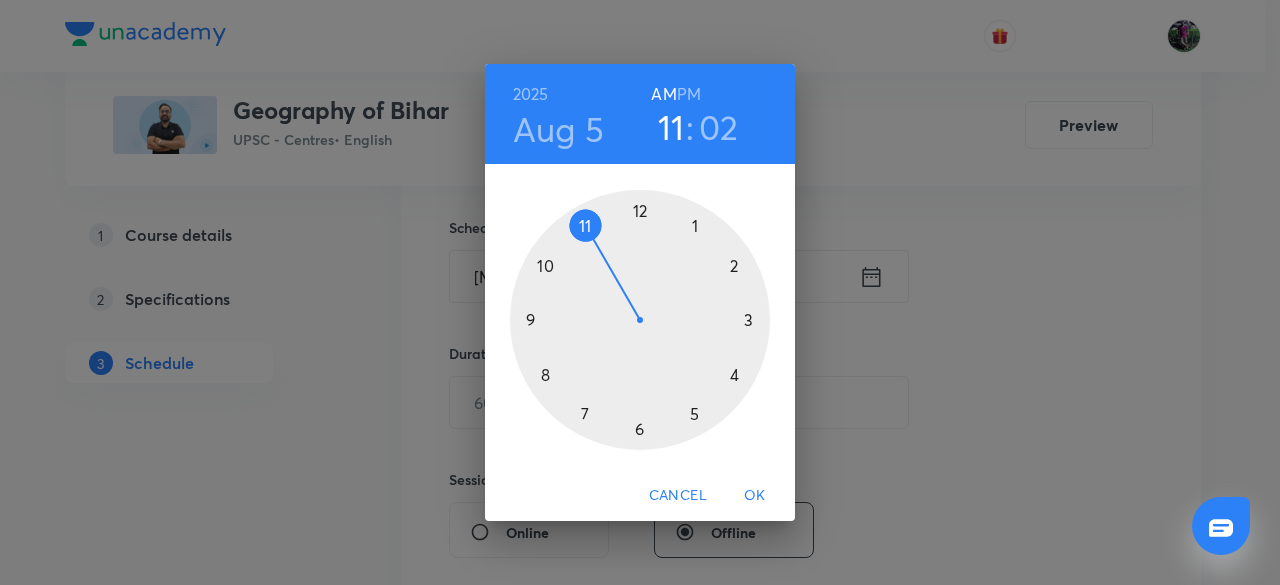 click at bounding box center (640, 320) 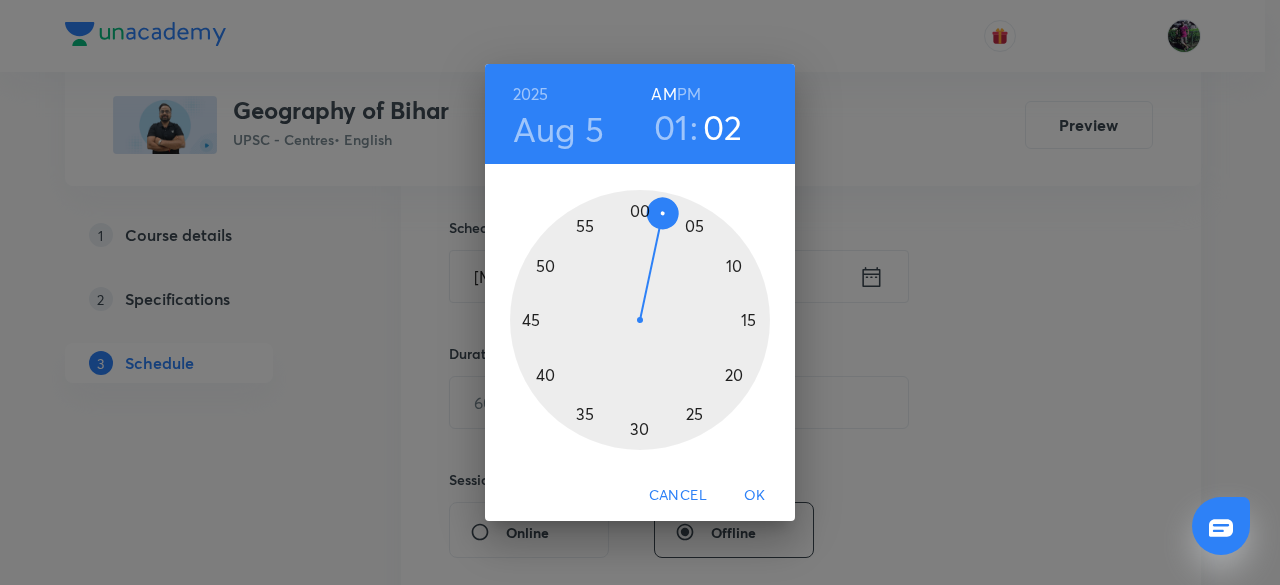 click at bounding box center [640, 320] 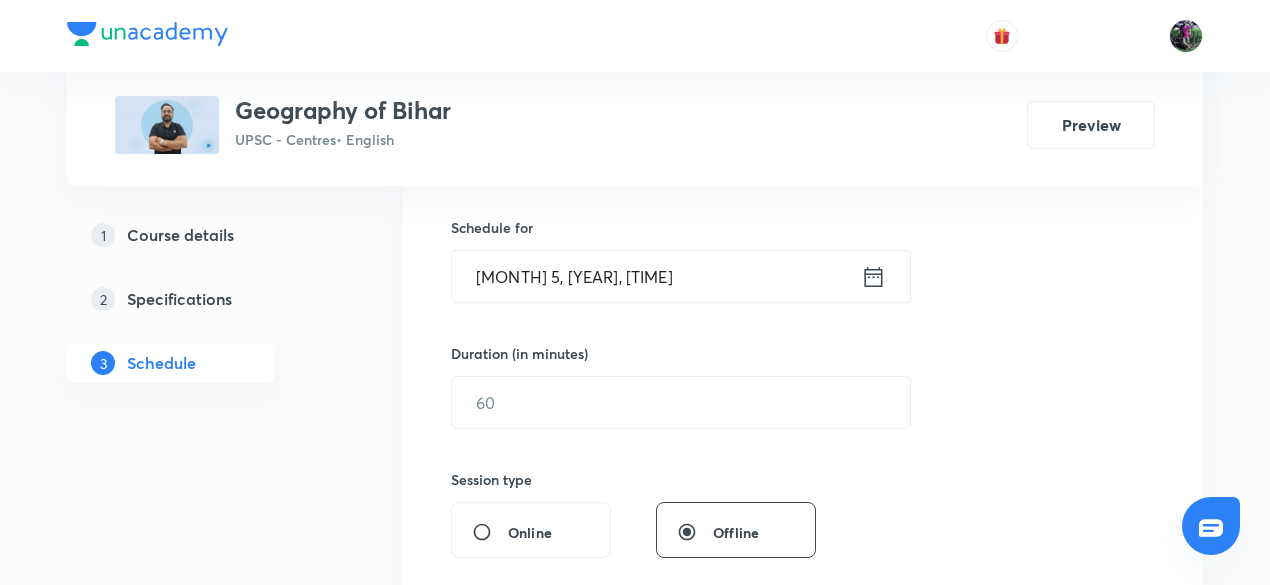 click on "Aug 5, 2025, 1:31 AM" at bounding box center (656, 276) 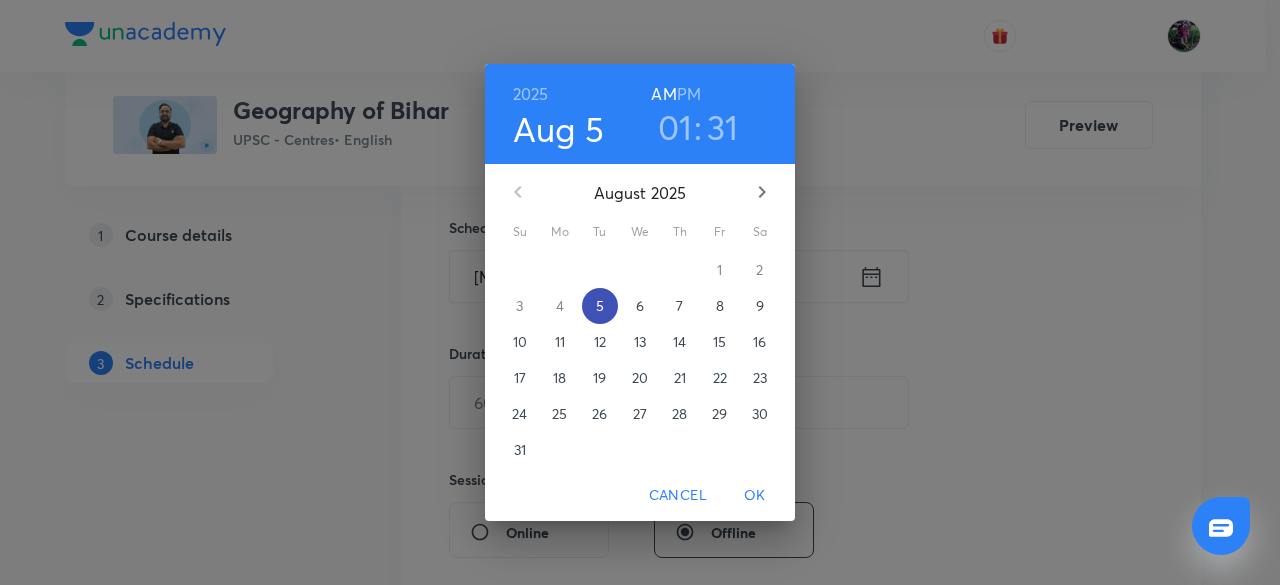 click on "5" at bounding box center (600, 306) 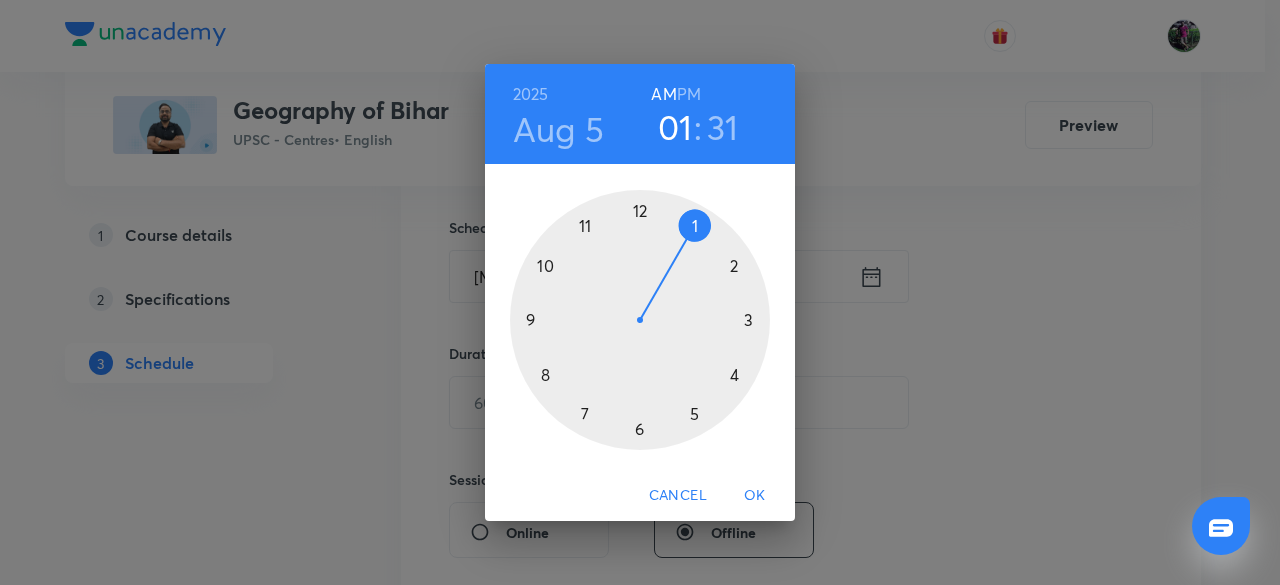 click at bounding box center (640, 320) 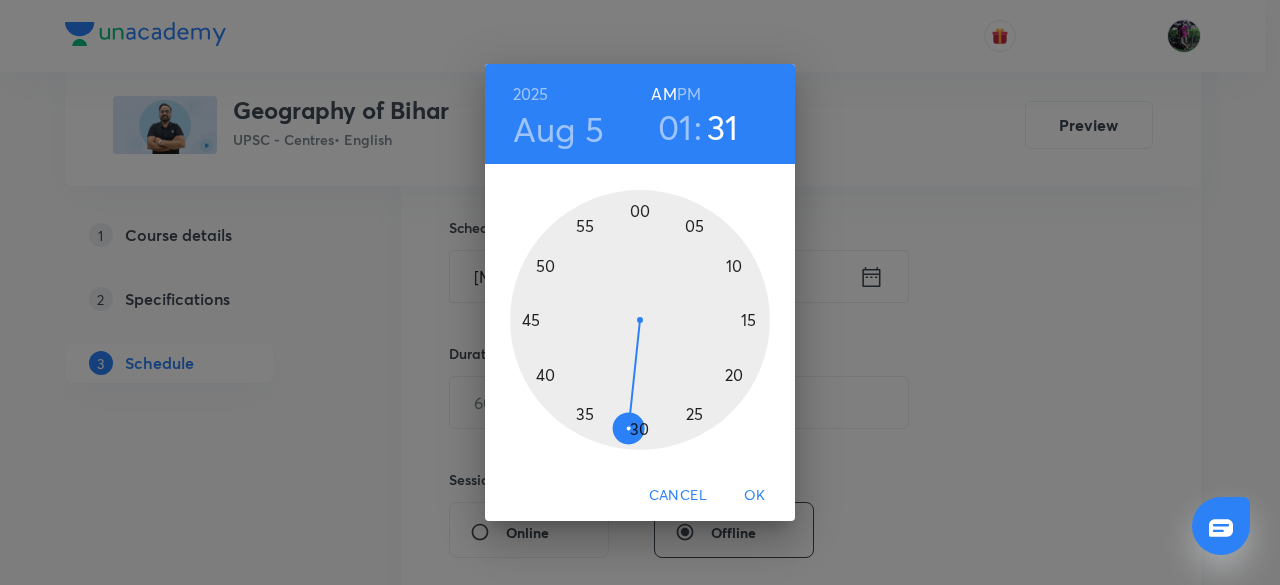click on "PM" at bounding box center [689, 94] 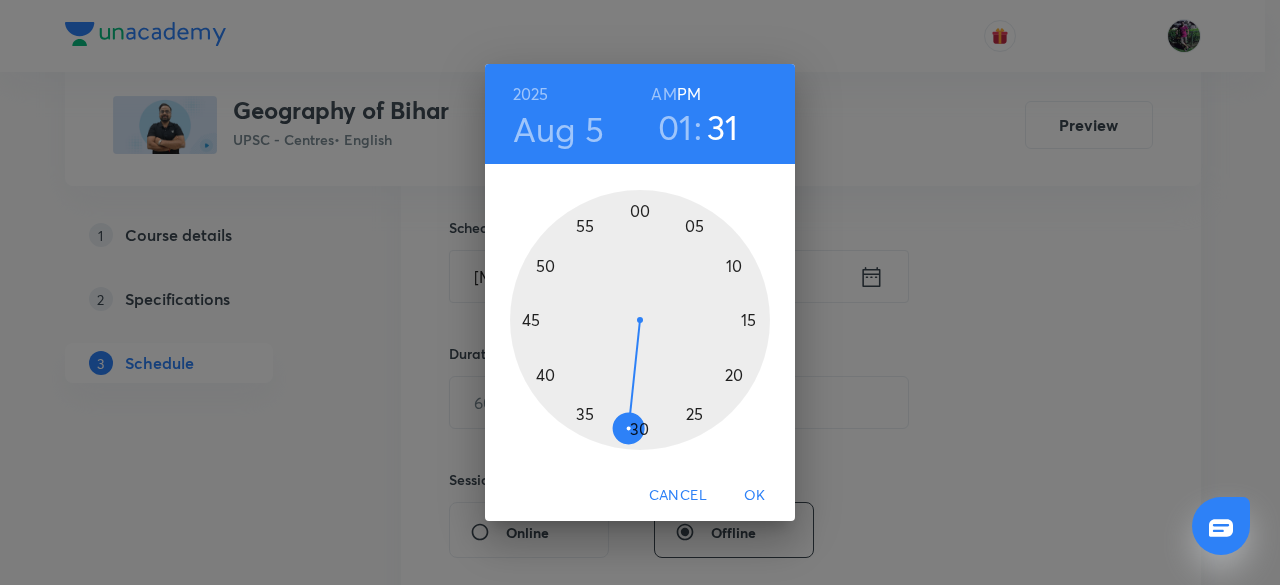 click at bounding box center (640, 320) 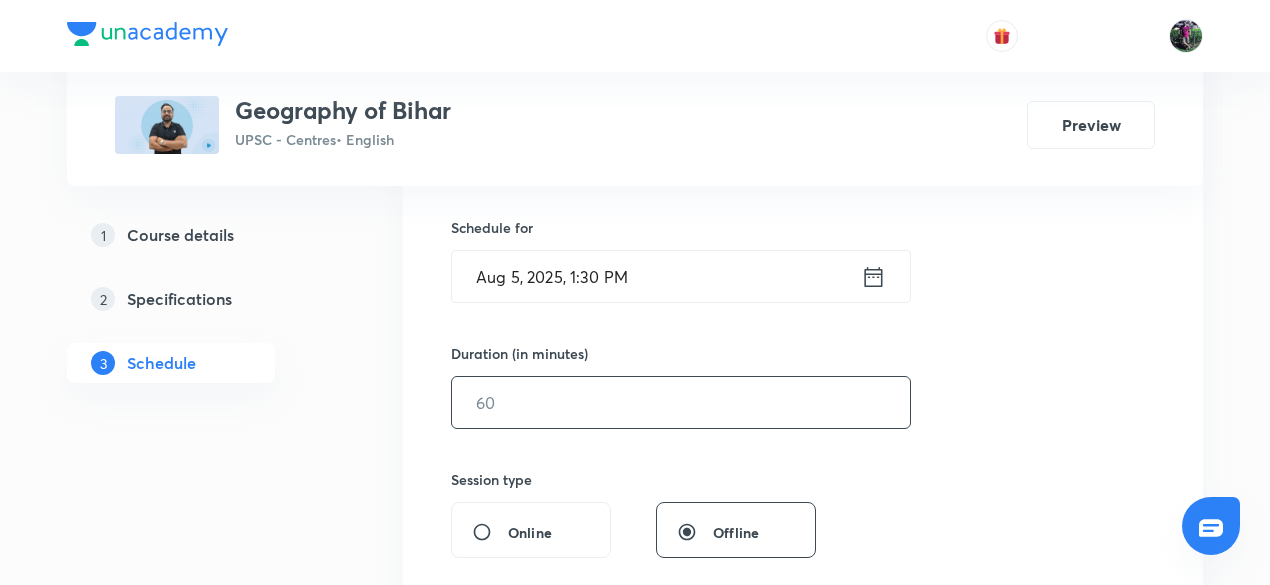 click at bounding box center (681, 402) 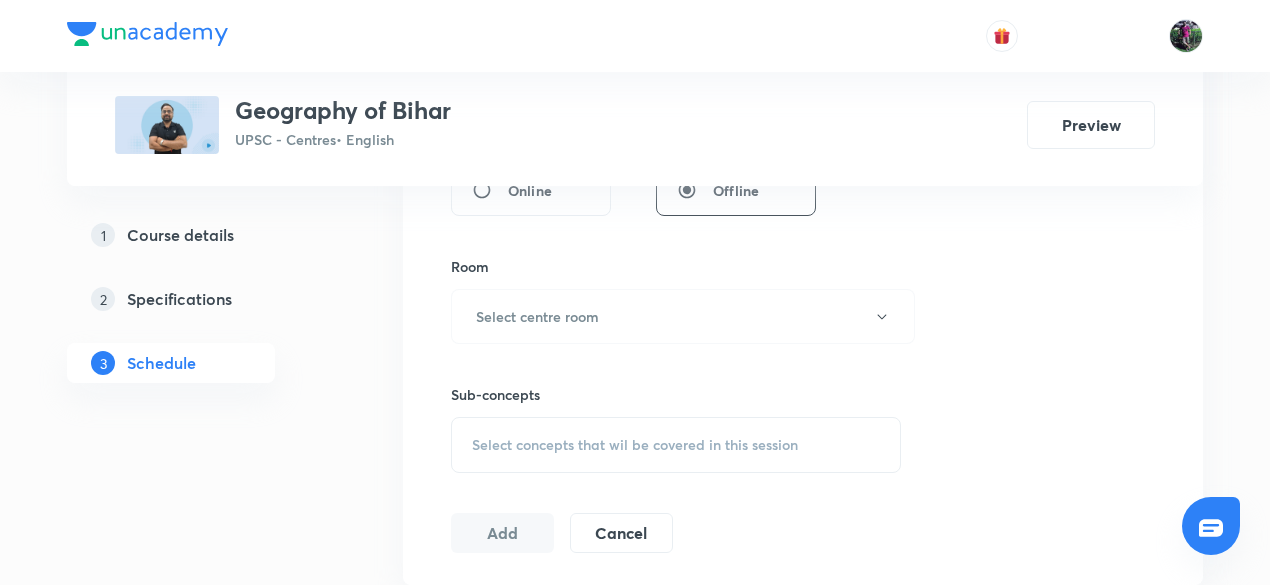 scroll, scrollTop: 820, scrollLeft: 0, axis: vertical 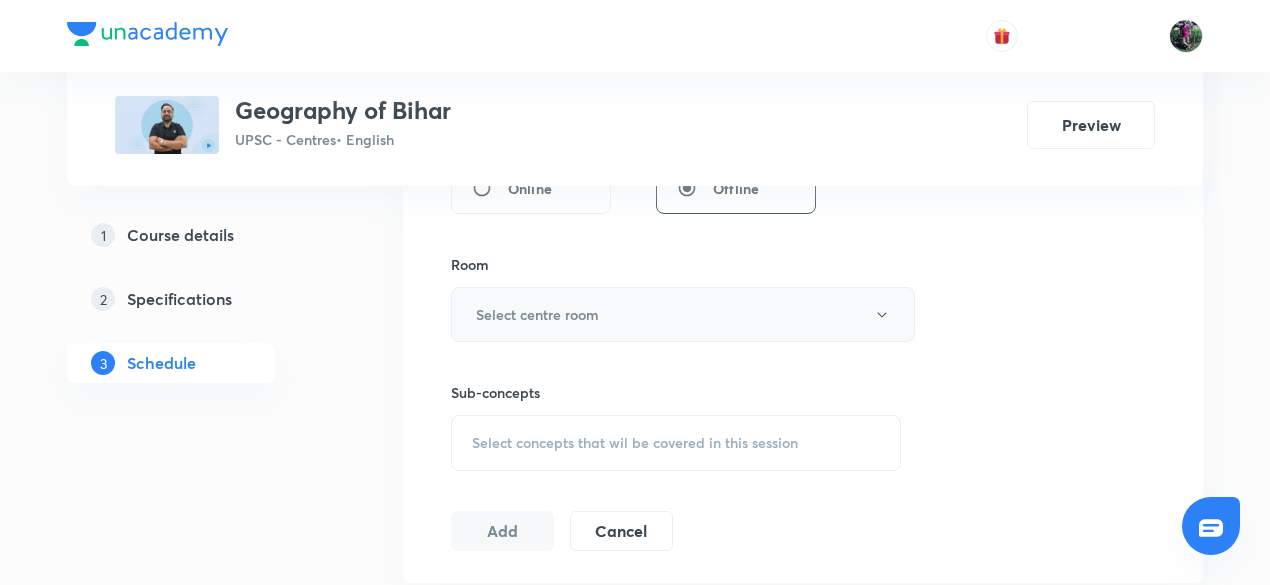 type on "150" 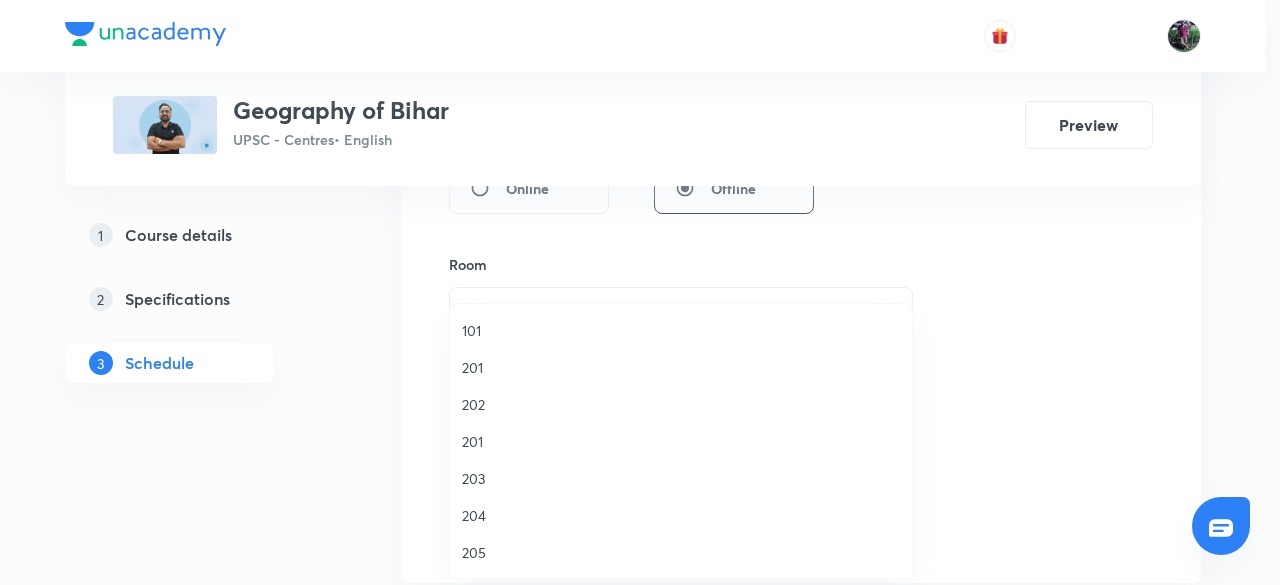 click on "203" at bounding box center [681, 478] 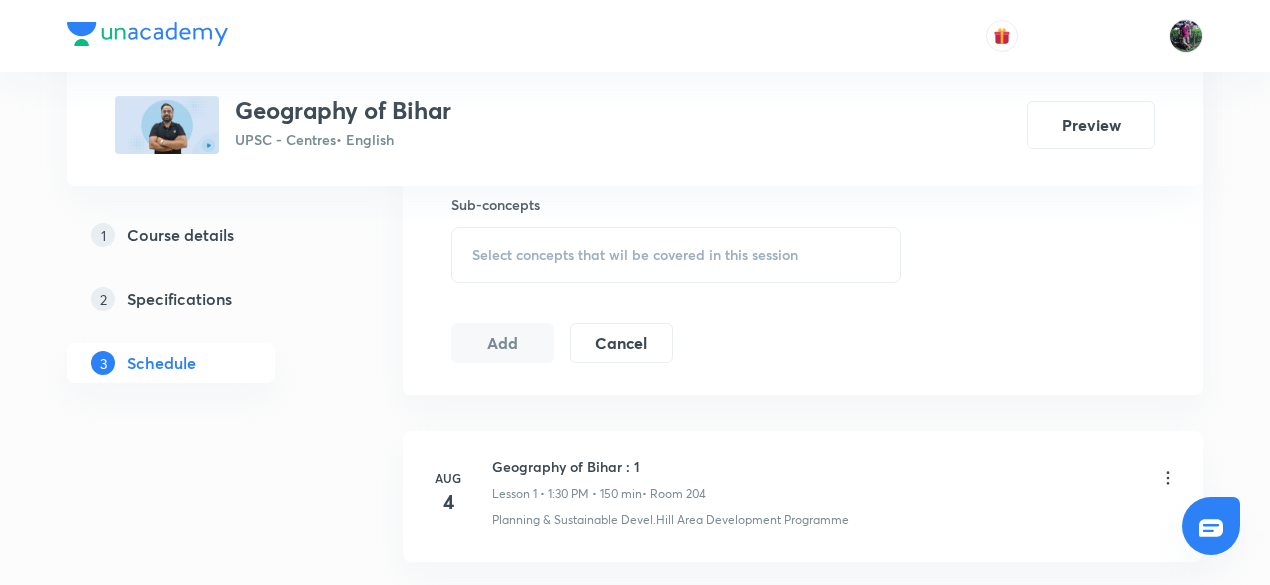 scroll, scrollTop: 1013, scrollLeft: 0, axis: vertical 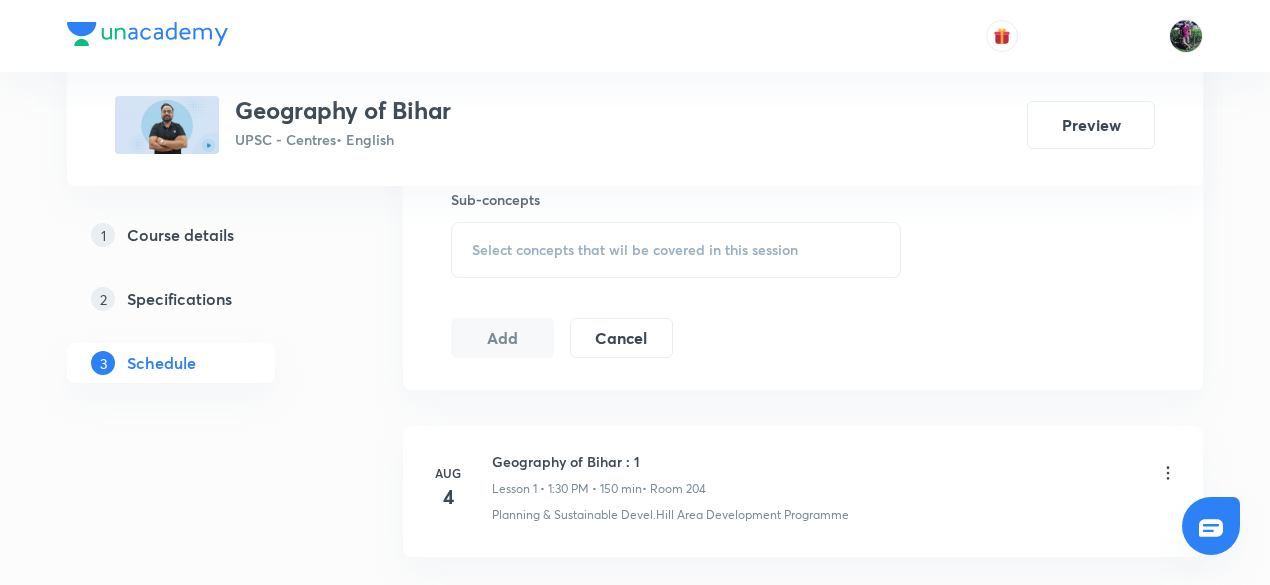 click on "Select concepts that wil be covered in this session" at bounding box center [635, 250] 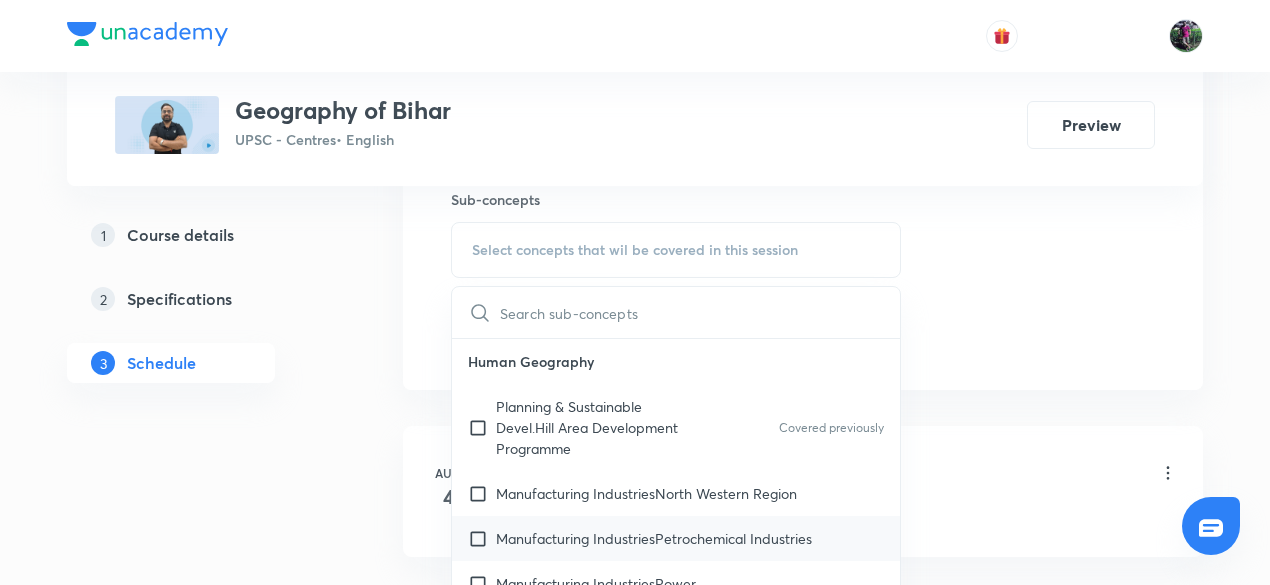 click on "Manufacturing IndustriesPetrochemical Industries" at bounding box center (654, 538) 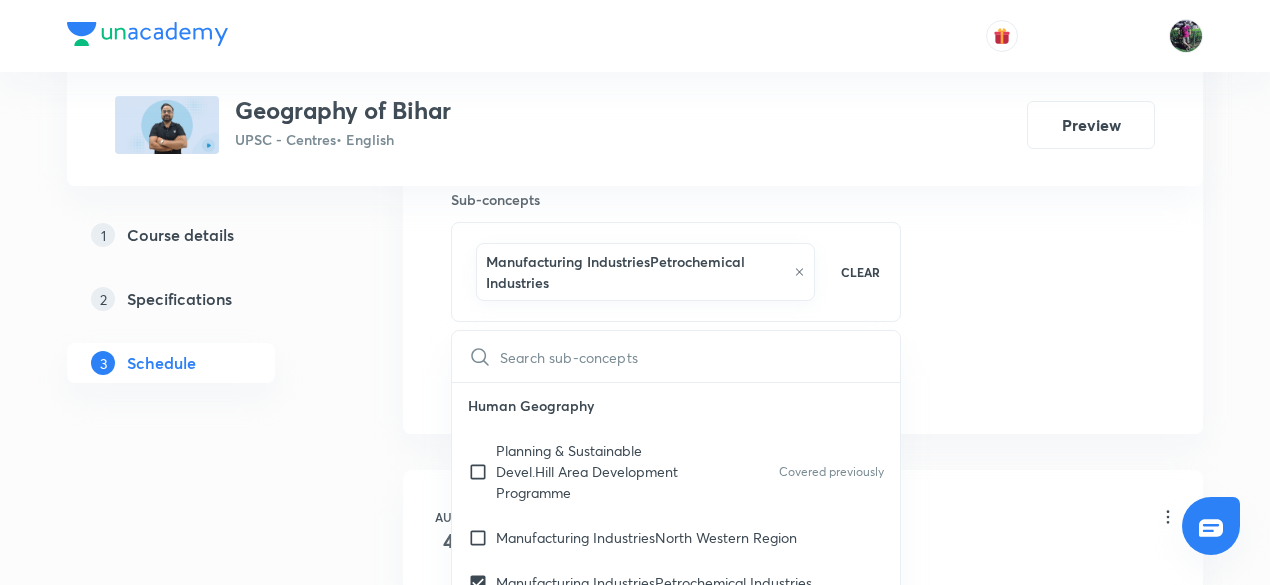 click on "Session  2 Live class Session title 22/99 Geography of Bihar : 2 ​ Schedule for Aug 5, 2025, 1:30 PM ​ Duration (in minutes) 150 ​   Session type Online Offline Room 203 Sub-concepts Manufacturing IndustriesPetrochemical Industries CLEAR ​ Human Geography Planning & Sustainable Devel.Hill Area Development Programme Covered previously Manufacturing IndustriesNorth Western Region Manufacturing IndustriesPetrochemical Industries Manufacturing IndustriesPower Manufacturing IndustriesRaw Materials Manufacturing IndustriesSouth Western Plateau Region Manufacturing IndustriesSugar Industry Manufacturing IndustriesThe Cotton Textile Industry Manufacturing IndustriesThe Iron and Steel Industry Manufacturing IndustriesTransport Manufacturing IndustriesTypes of Industries Manufacturing IndustriesVishakhapatnam-Guntur Region Mineral & Energy ResourcesConservation of Mineral Resources Mineral & Energy ResourcesDistribution of Minerals in India Mineral & Energy ResourcesTypes of Mineral Resources Physical Geography" at bounding box center [803, -90] 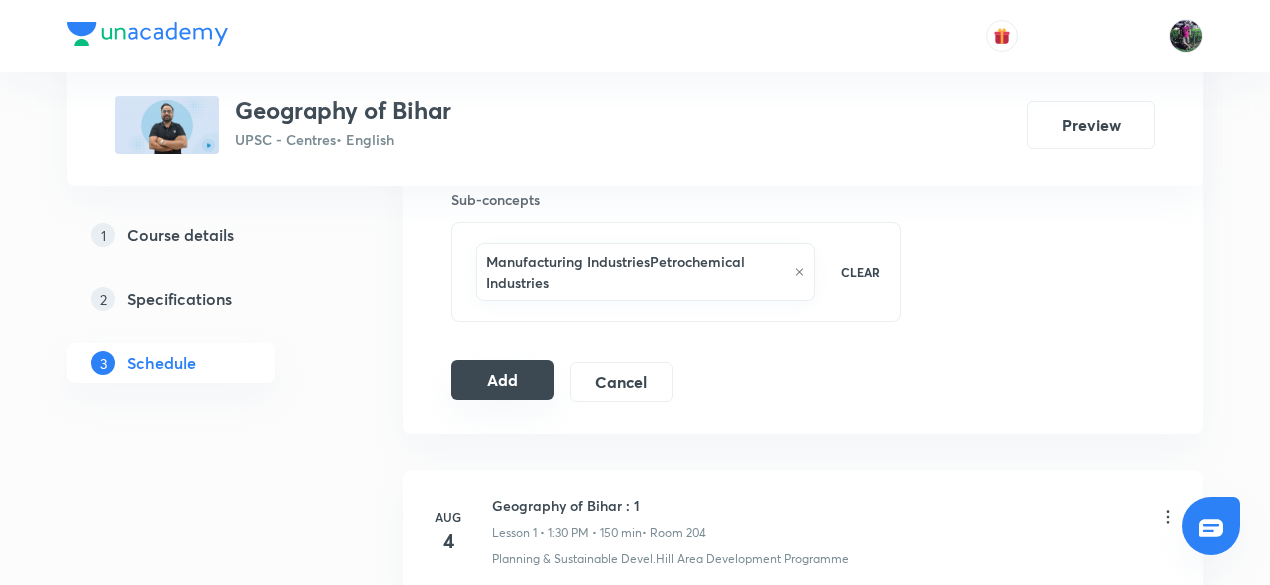 click on "Add" at bounding box center [502, 380] 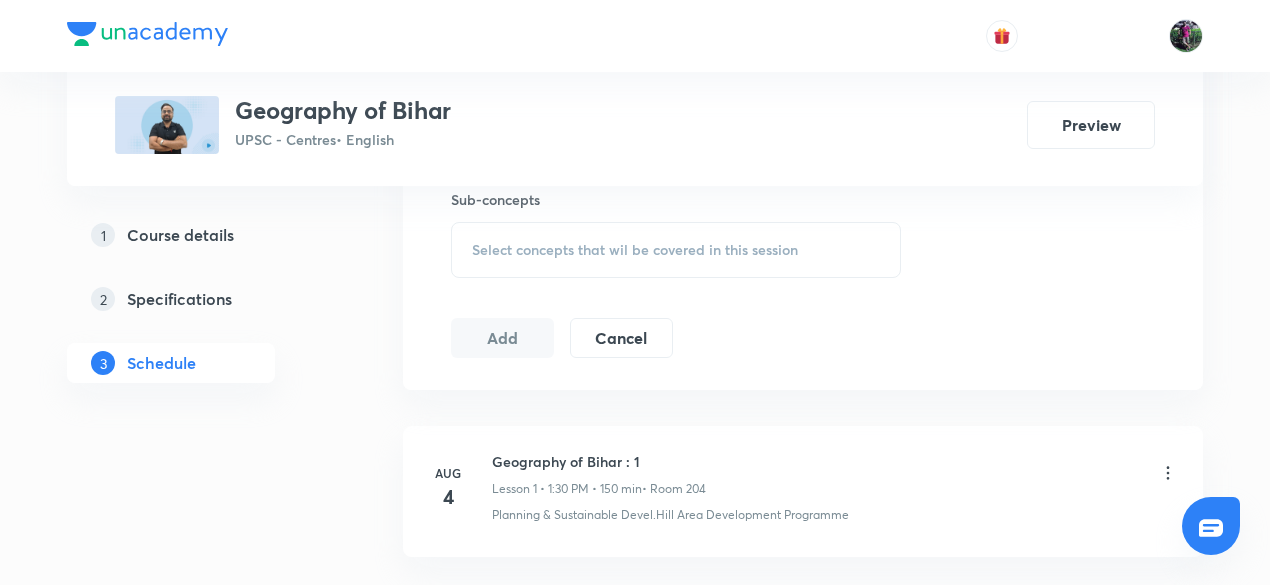 scroll, scrollTop: 253, scrollLeft: 0, axis: vertical 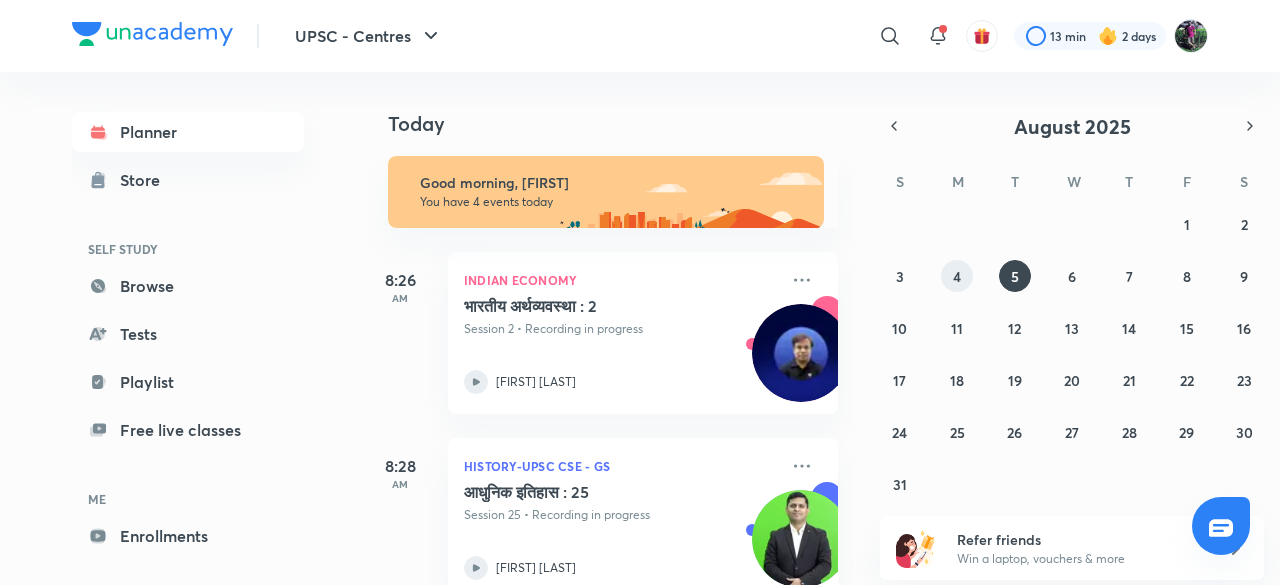 click on "4" at bounding box center (957, 276) 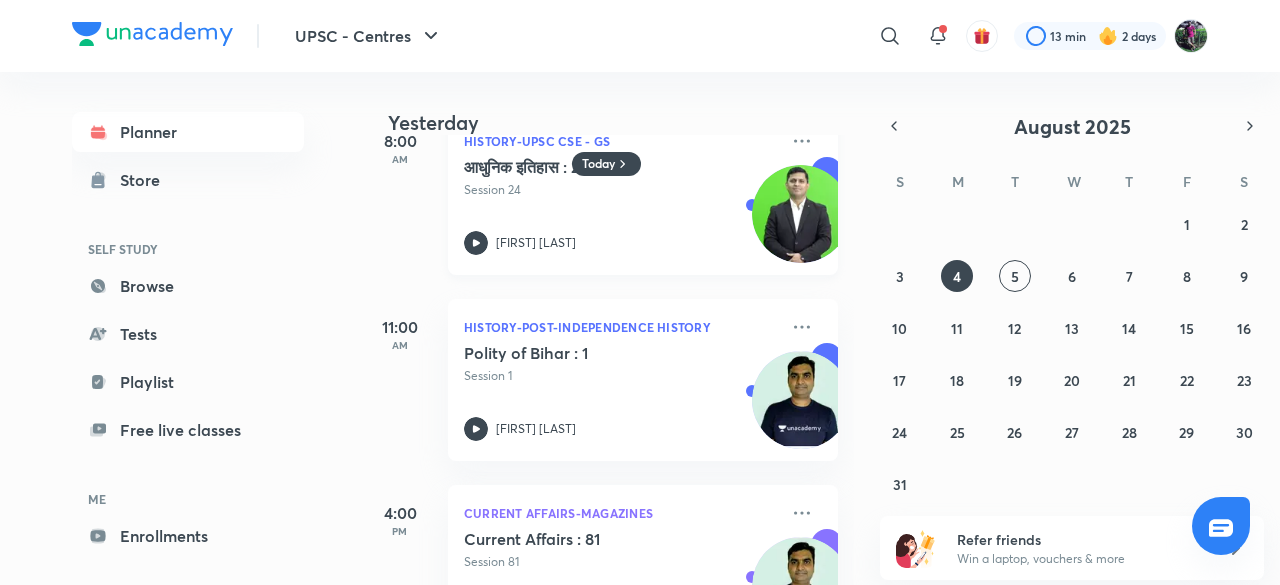 scroll, scrollTop: 263, scrollLeft: 0, axis: vertical 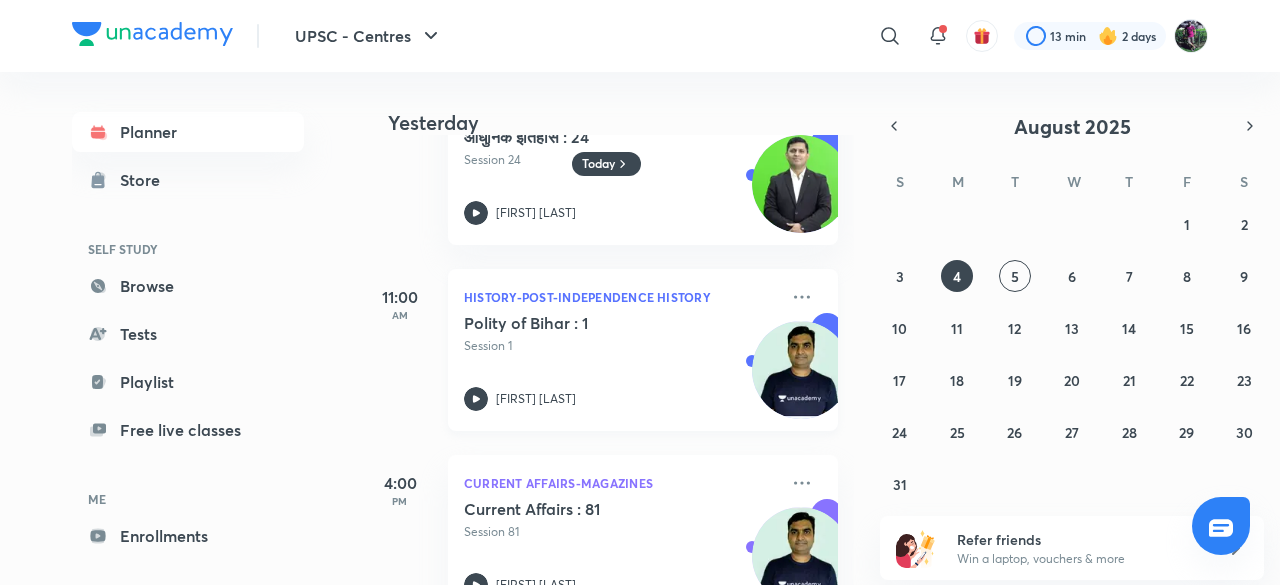 click 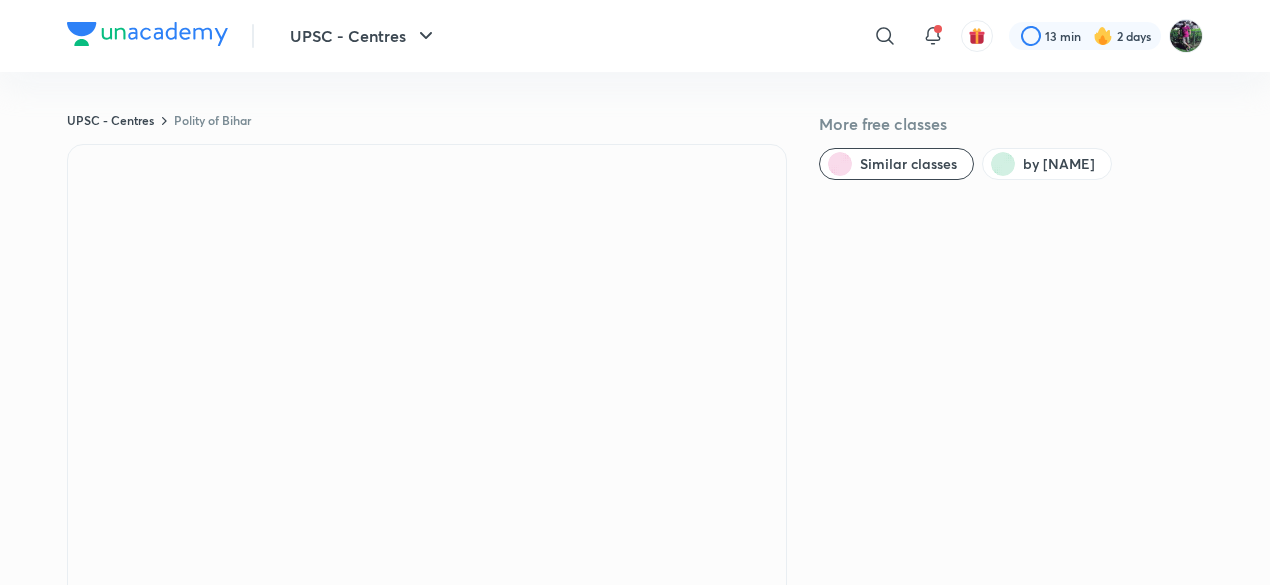 scroll, scrollTop: 0, scrollLeft: 0, axis: both 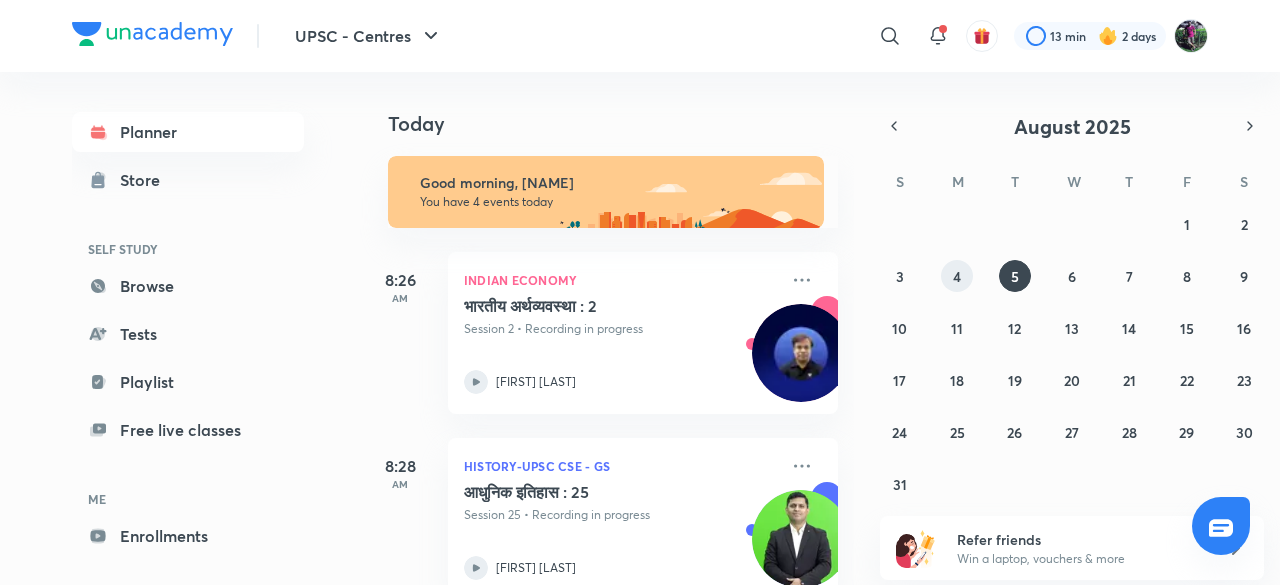 click on "4" at bounding box center [957, 276] 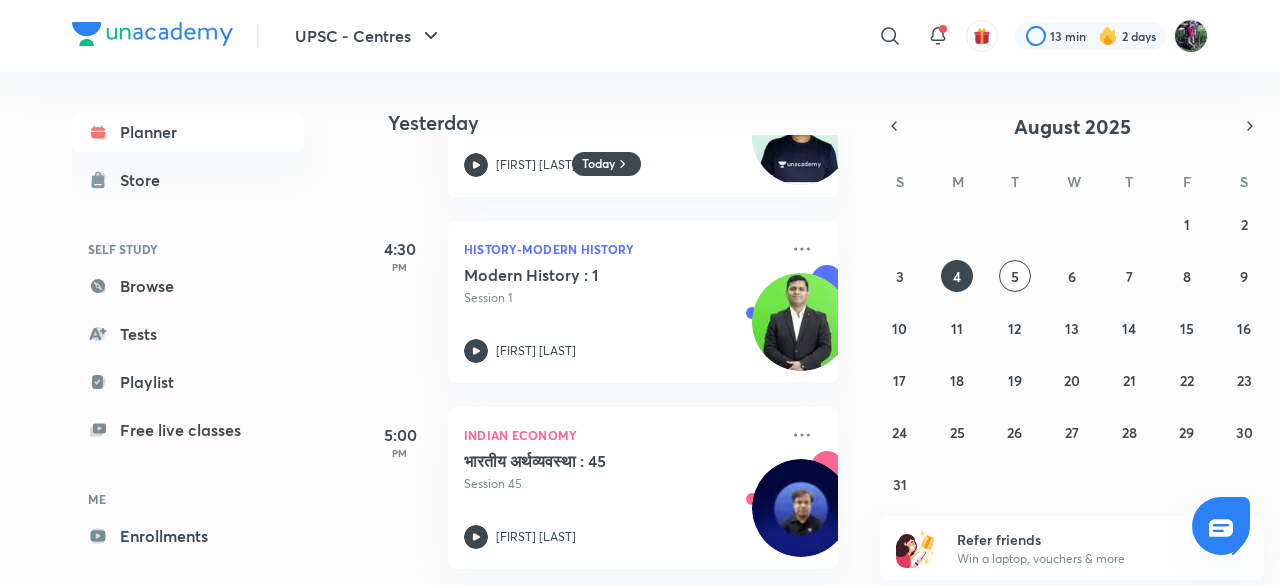 scroll, scrollTop: 698, scrollLeft: 3, axis: both 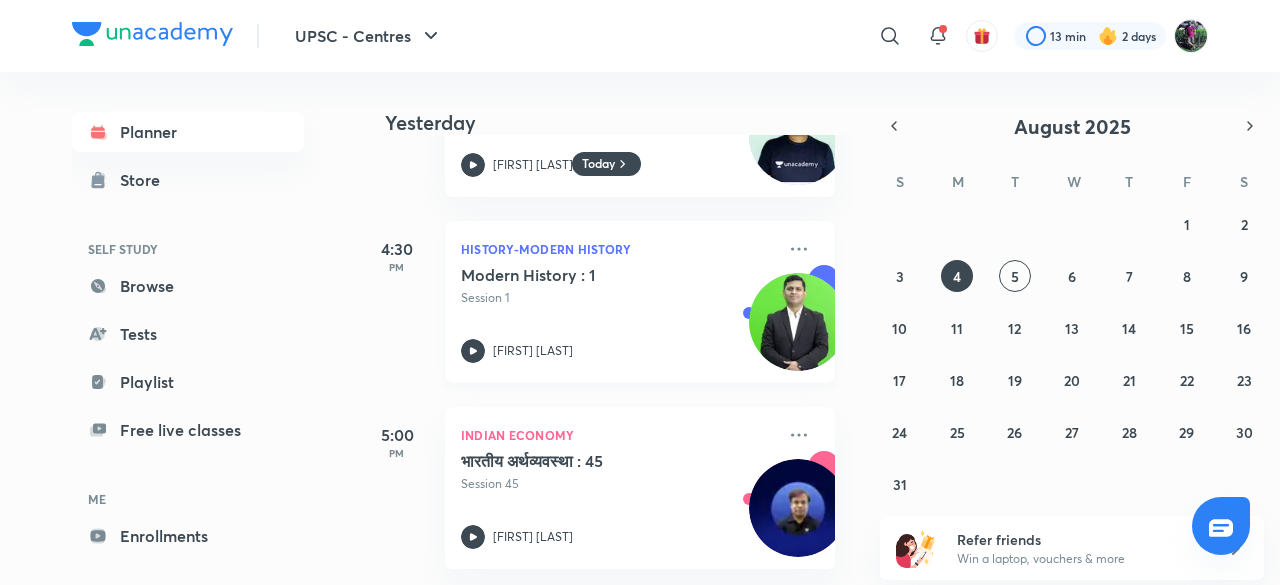 click 